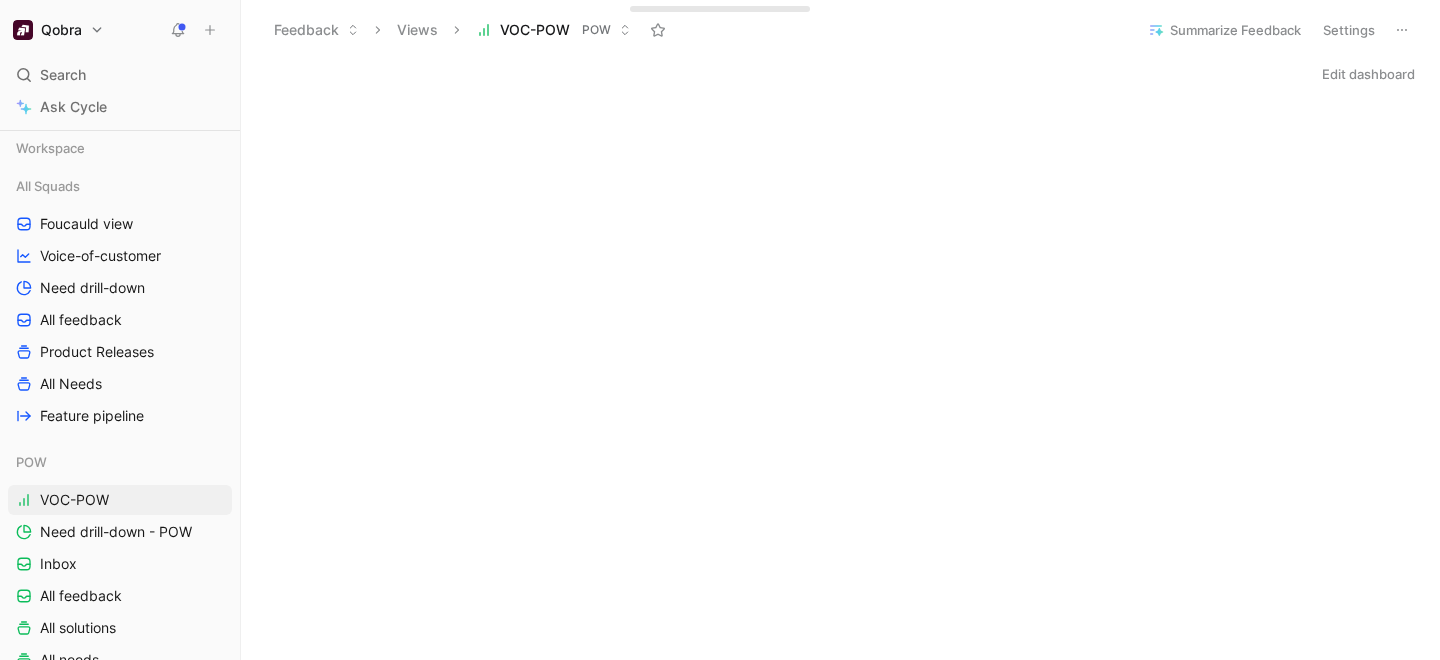 scroll, scrollTop: 0, scrollLeft: 0, axis: both 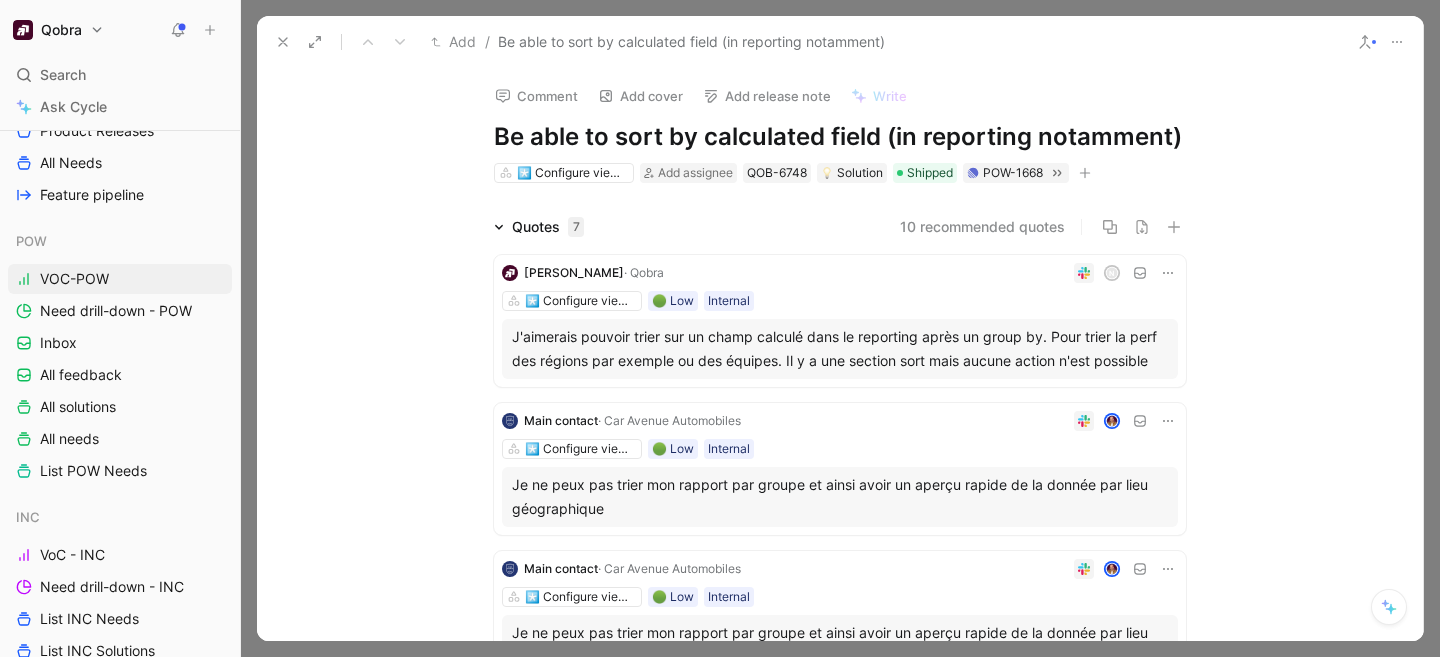 click 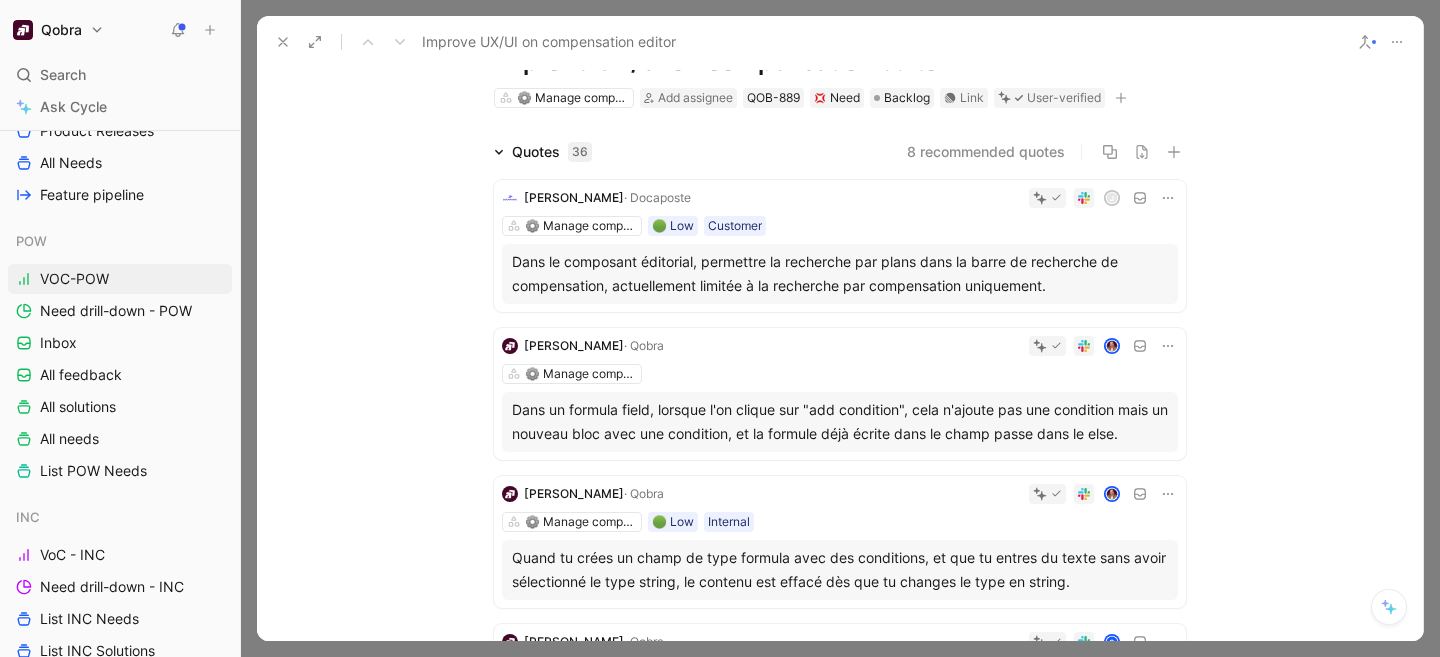 scroll, scrollTop: 77, scrollLeft: 0, axis: vertical 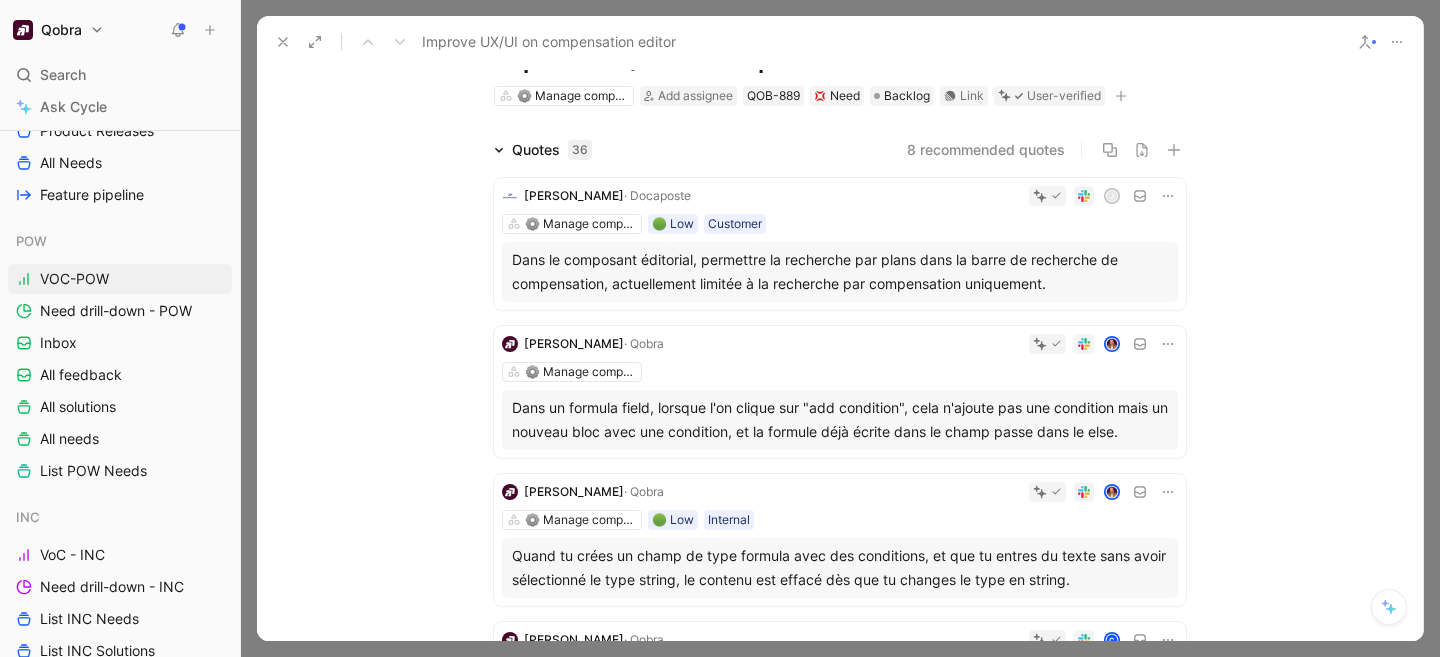 click on "Quotes 36 8 recommended quotes [PERSON_NAME]  · Docaposte j ⚙️ Manage compensation plans 🟢 Low Customer Dans le composant éditorial, permettre la recherche par plans dans la barre de recherche de compensation, actuellement limitée à la recherche par compensation uniquement. [PERSON_NAME]  · Qobra ⚙️ Manage compensation plans Dans un formula field, lorsque l'on clique sur "add condition", cela n'ajoute pas une condition mais un nouveau bloc avec une condition, et la formule déjà écrite dans le champ passe dans le else. [PERSON_NAME]  · Qobra ⚙️ Manage compensation plans 🟢 Low Internal Quand tu crées un champ de type formula avec des conditions, et que tu entres du texte sans avoir sélectionné le type string, le contenu est effacé dès que tu changes le type en string. [PERSON_NAME] C ⚙️ Manage compensation plans 🟡 Moderate Internal Actuellement, pour faire une puissance dans une formula, il suffit de faire "valeur_1  * valeur_2".  · Qobra C C" at bounding box center [840, 929] 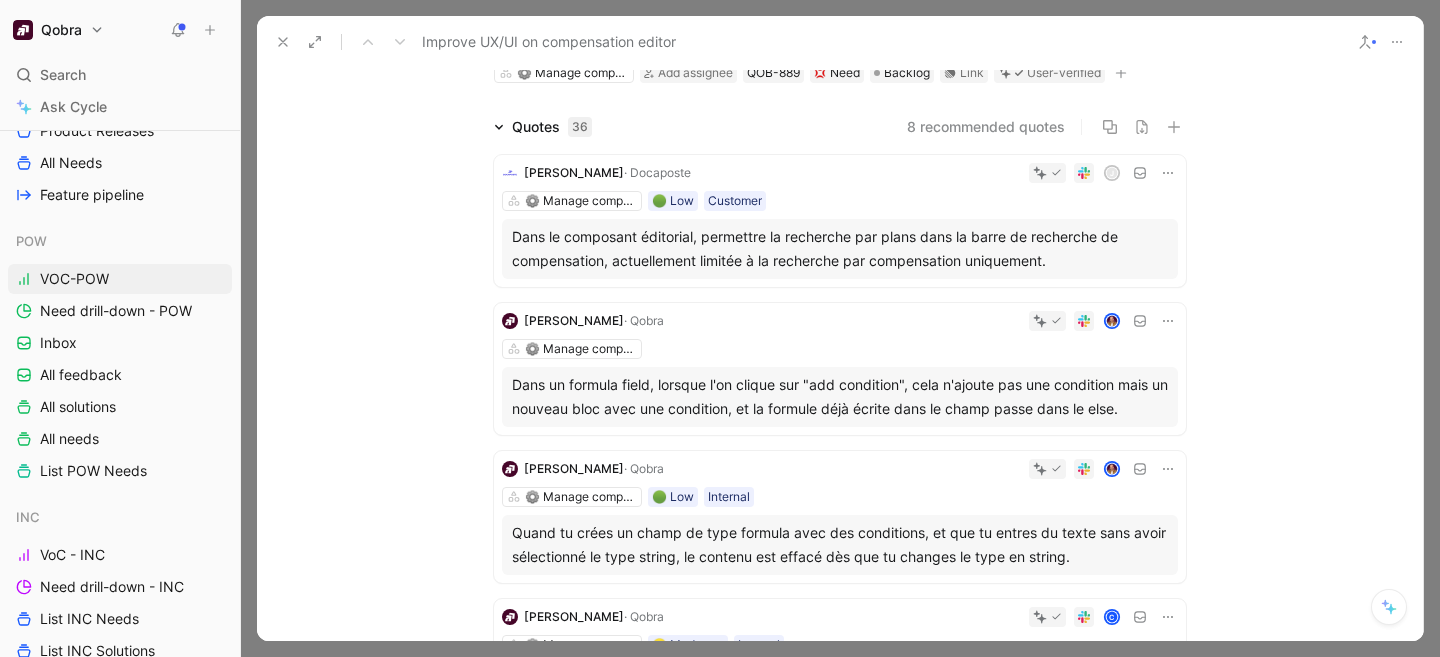 scroll, scrollTop: 105, scrollLeft: 0, axis: vertical 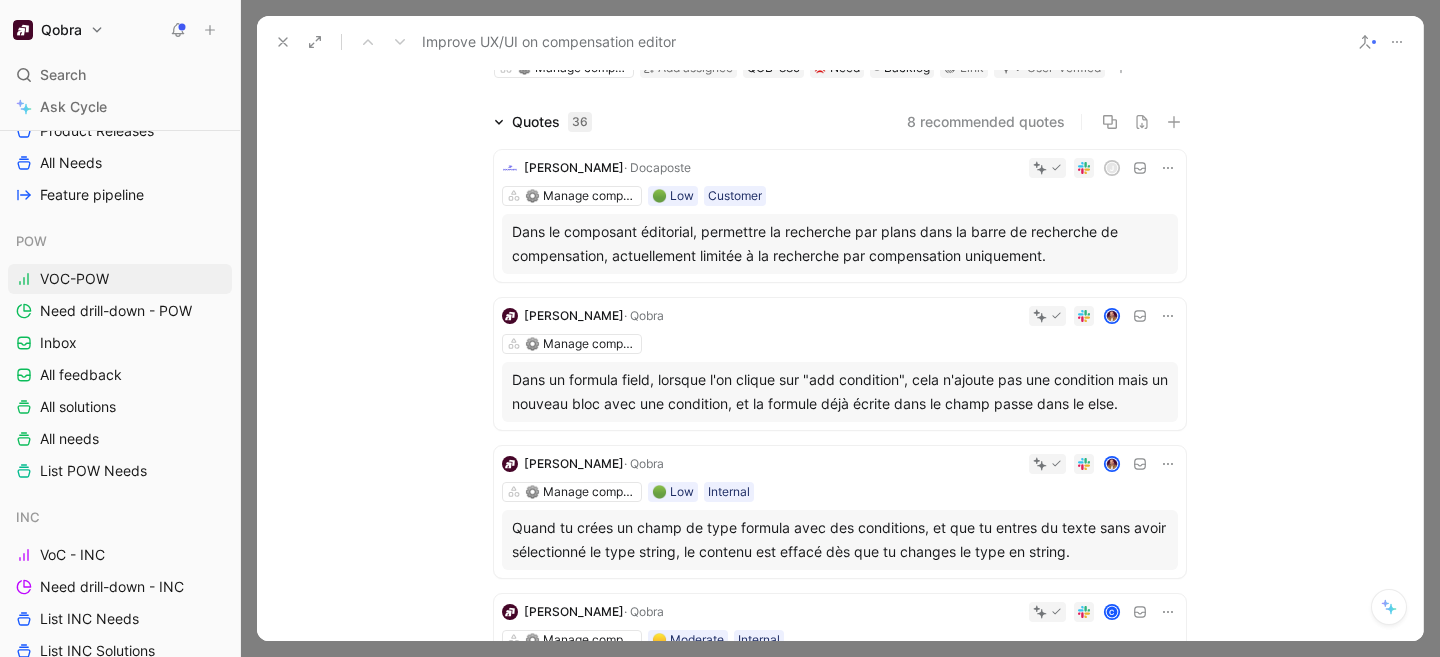 click on "[PERSON_NAME]  · Docaposte j ⚙️ Manage compensation plans 🟢 Low Customer Dans le composant éditorial, permettre la recherche par plans dans la barre de recherche de compensation, actuellement limitée à la recherche par compensation uniquement." at bounding box center (840, 216) 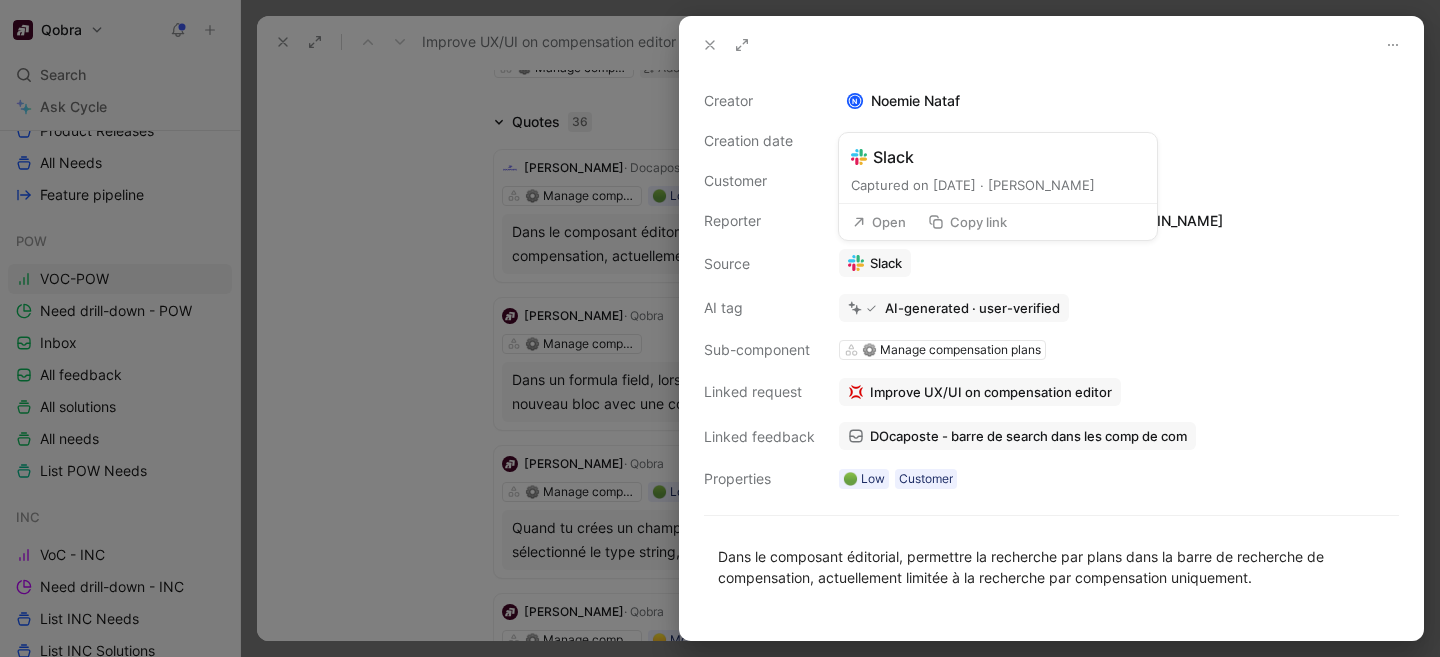 click on "Open" at bounding box center (879, 222) 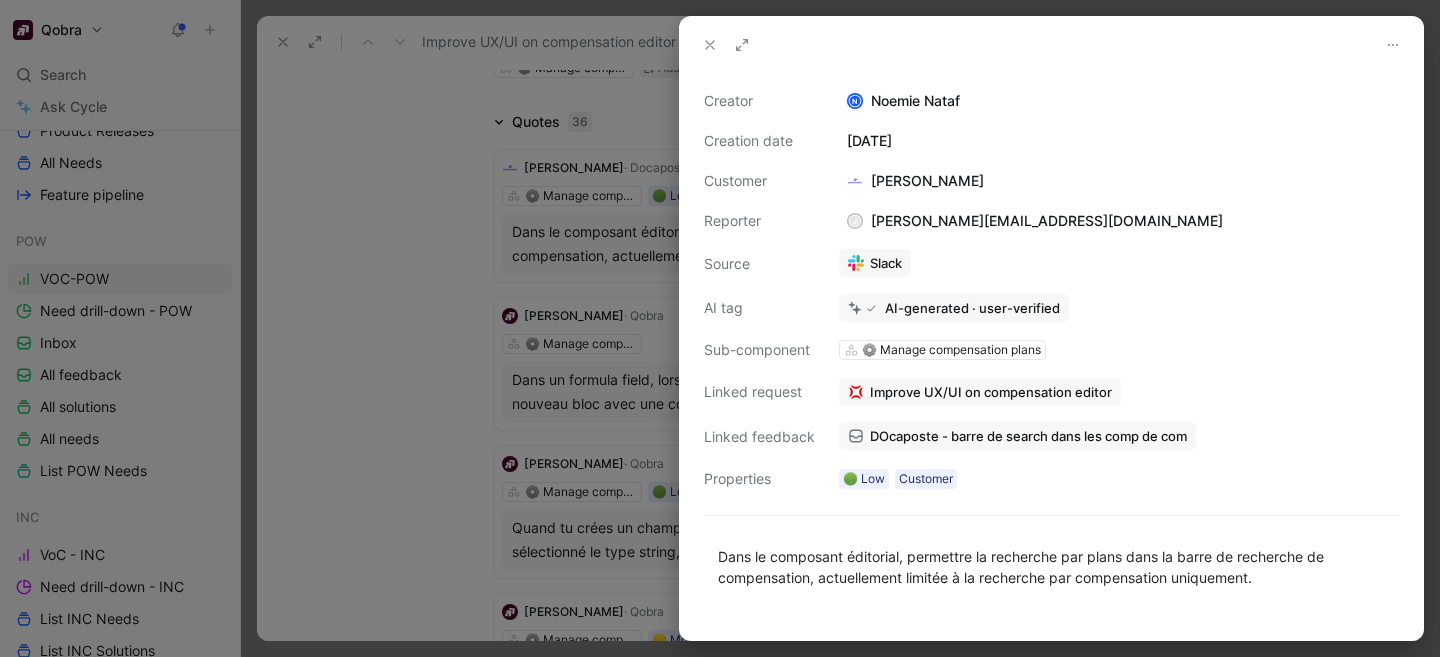 click at bounding box center [720, 328] 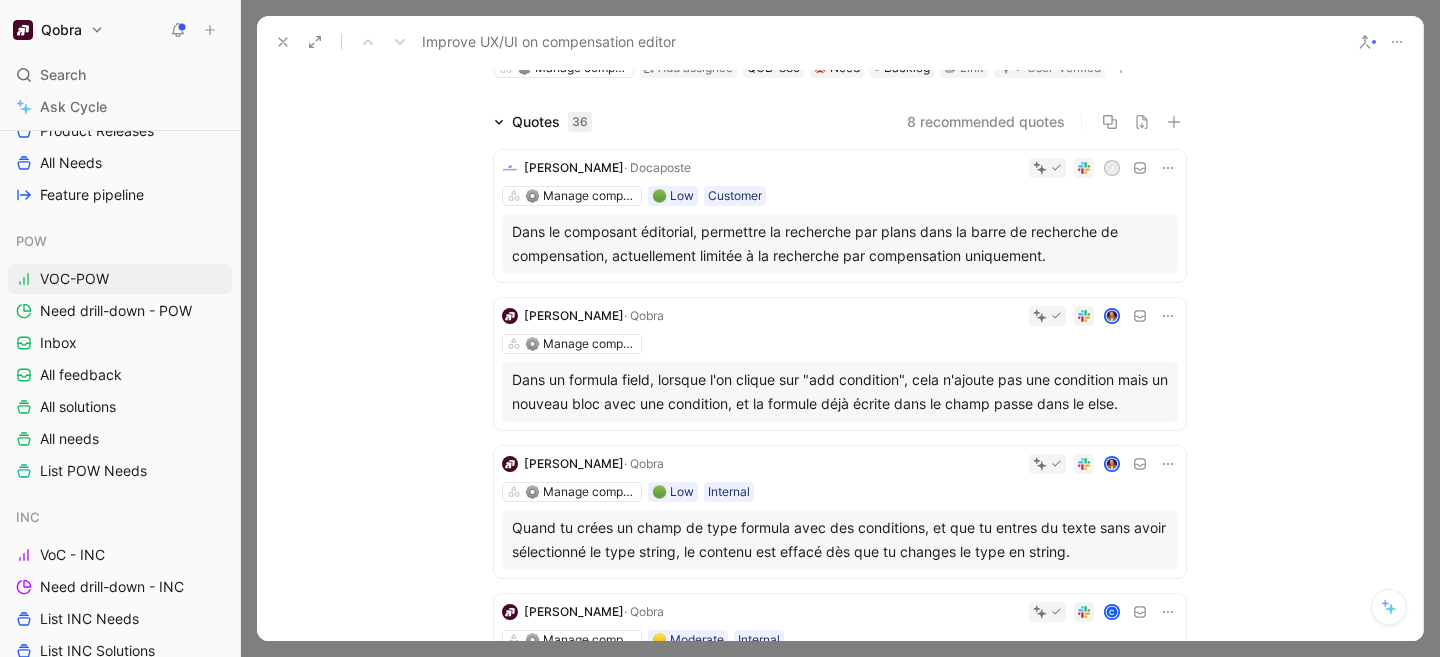 click on "Quotes 36 8 recommended quotes [PERSON_NAME]  · Docaposte j ⚙️ Manage compensation plans 🟢 Low Customer Dans le composant éditorial, permettre la recherche par plans dans la barre de recherche de compensation, actuellement limitée à la recherche par compensation uniquement. [PERSON_NAME]  · Qobra ⚙️ Manage compensation plans Dans un formula field, lorsque l'on clique sur "add condition", cela n'ajoute pas une condition mais un nouveau bloc avec une condition, et la formule déjà écrite dans le champ passe dans le else. [PERSON_NAME]  · Qobra ⚙️ Manage compensation plans 🟢 Low Internal Quand tu crées un champ de type formula avec des conditions, et que tu entres du texte sans avoir sélectionné le type string, le contenu est effacé dès que tu changes le type en string. [PERSON_NAME] C ⚙️ Manage compensation plans 🟡 Moderate Internal Actuellement, pour faire une puissance dans une formula, il suffit de faire "valeur_1  * valeur_2".  · Qobra C C" at bounding box center (840, 901) 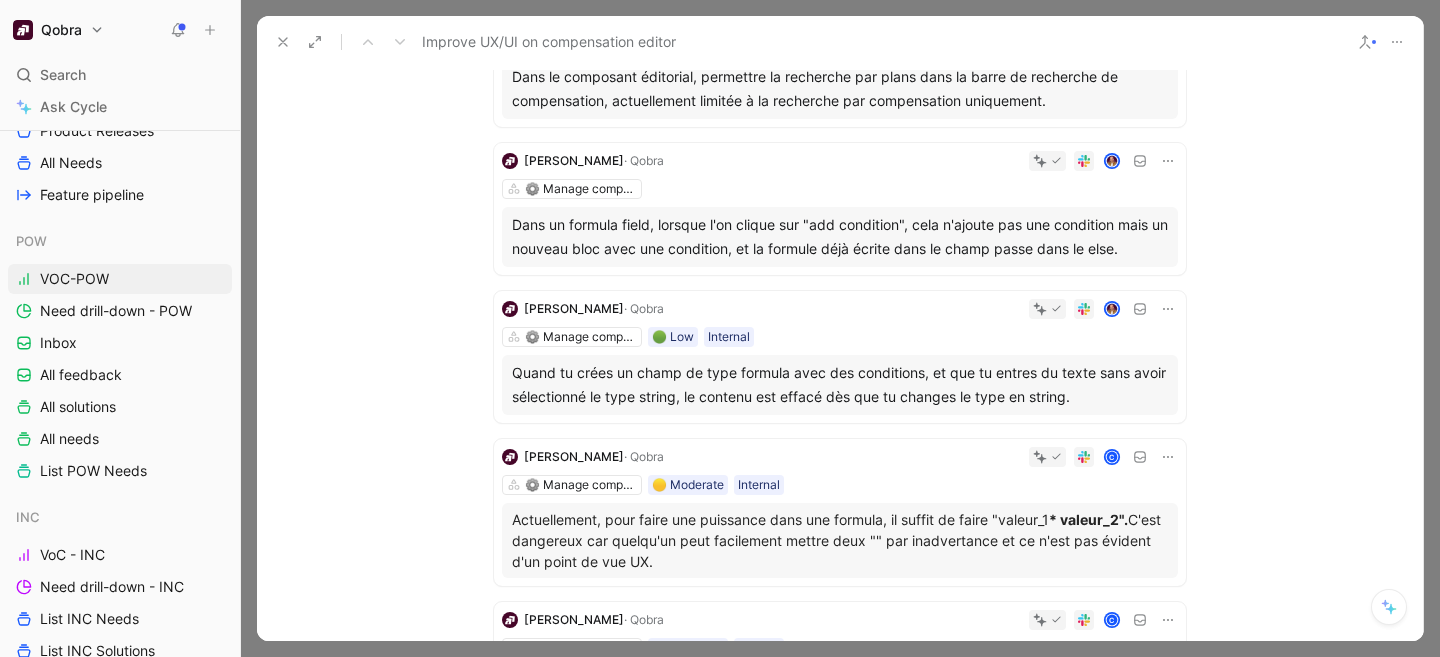 scroll, scrollTop: 261, scrollLeft: 0, axis: vertical 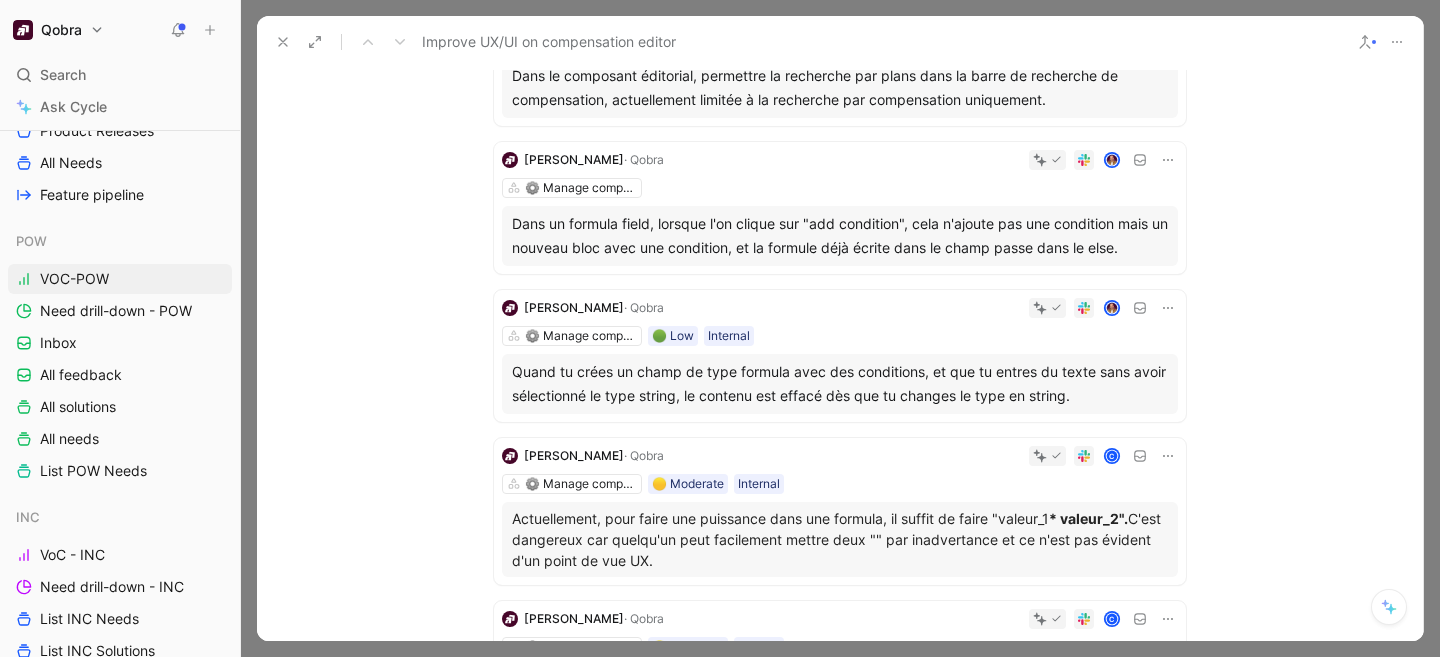click at bounding box center [925, 160] 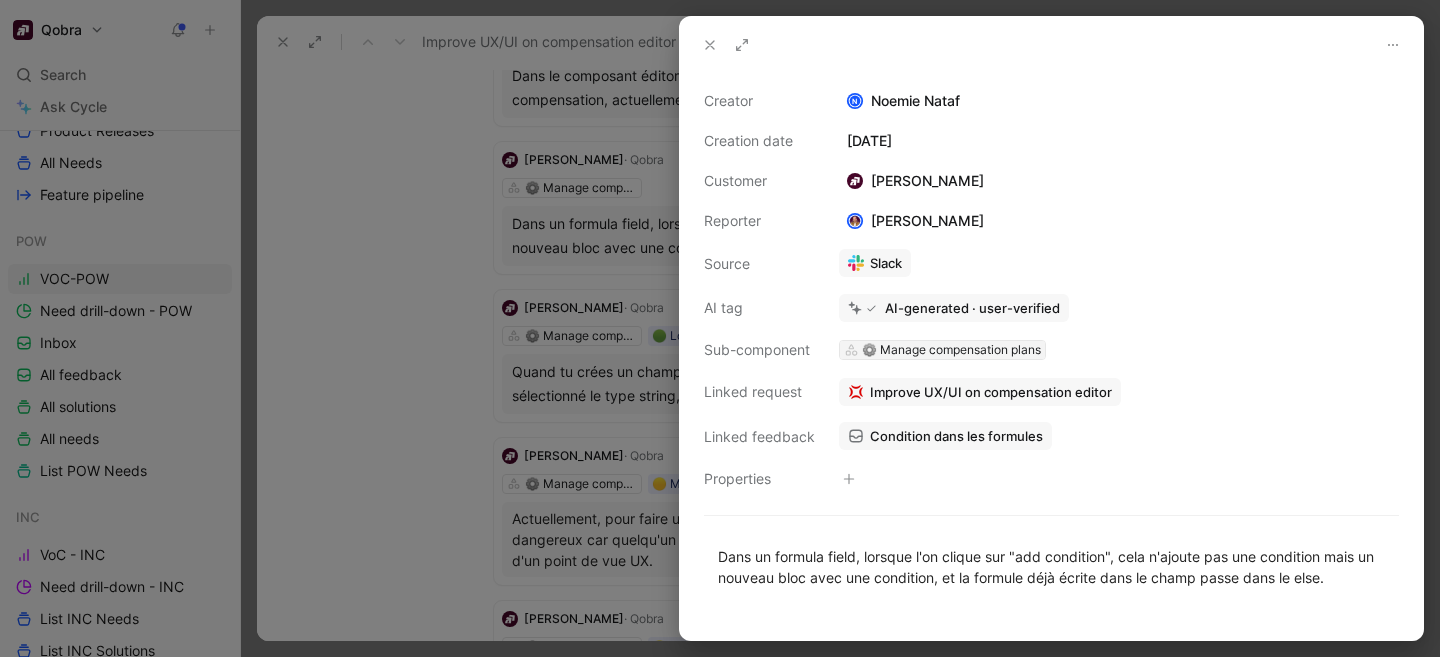 scroll, scrollTop: 98, scrollLeft: 0, axis: vertical 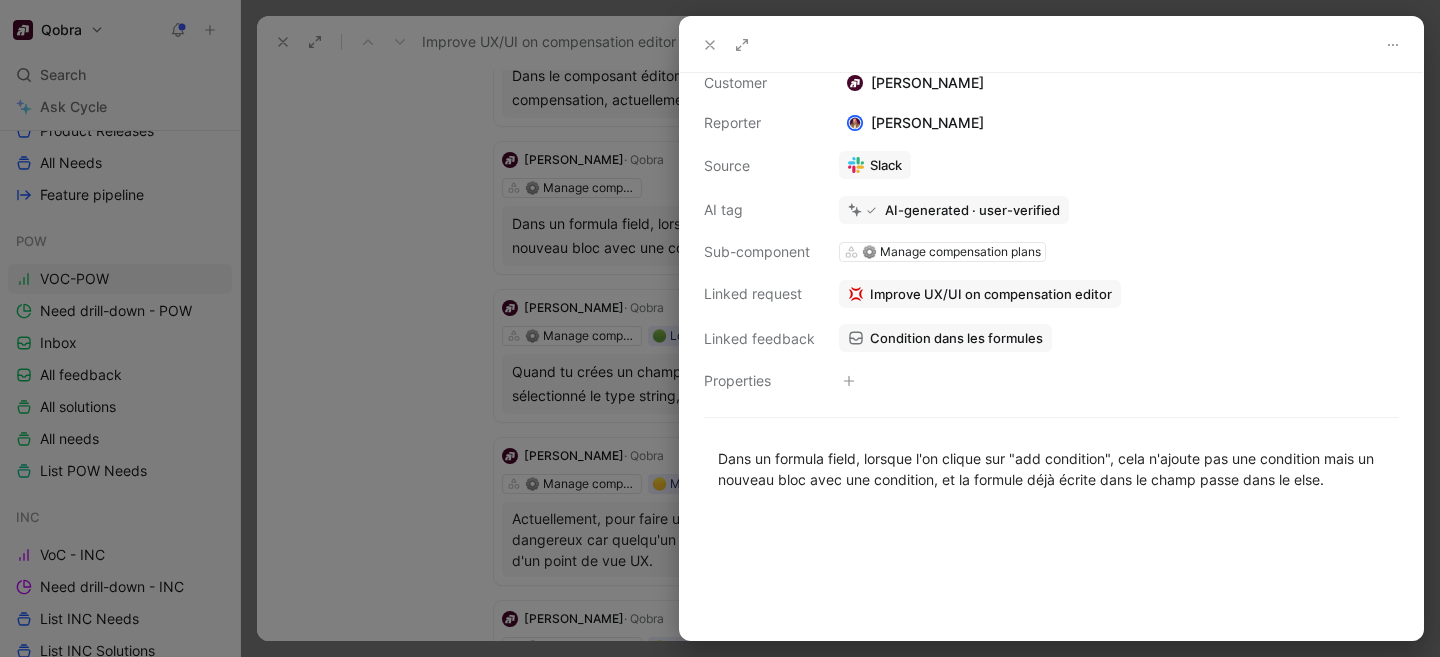 click at bounding box center [720, 328] 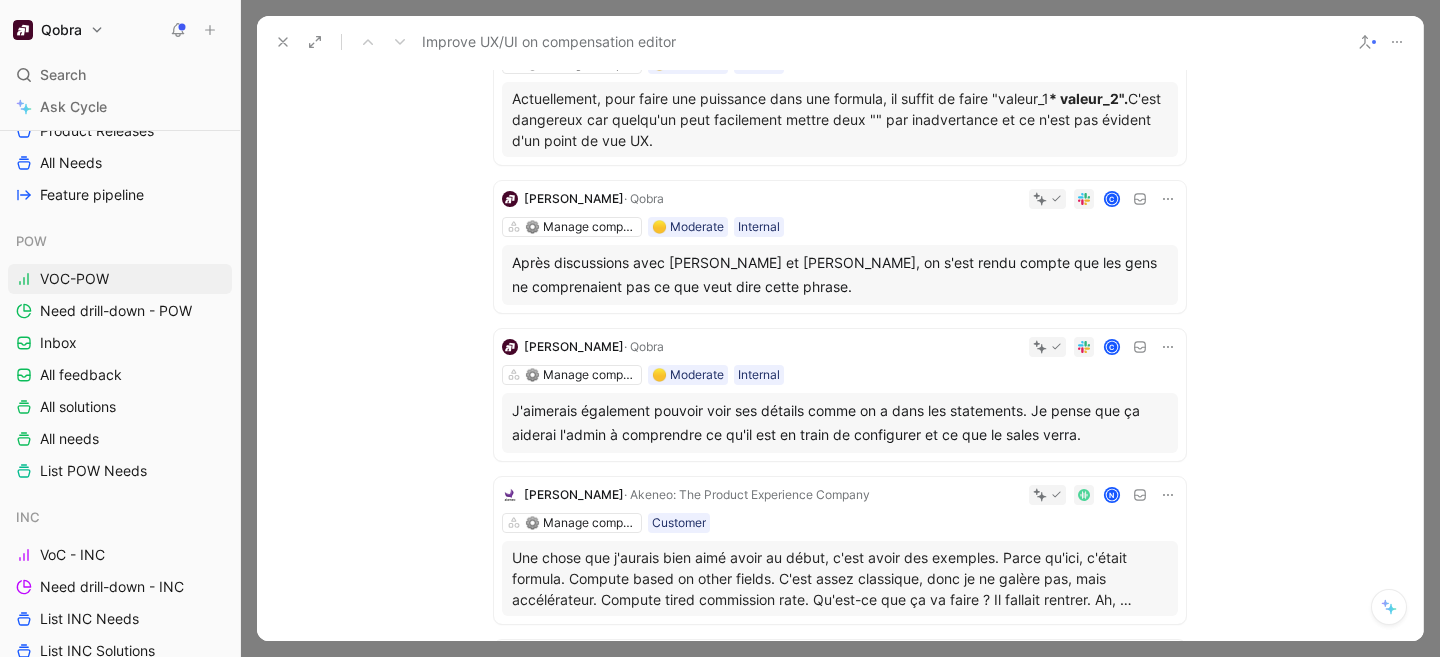 scroll, scrollTop: 682, scrollLeft: 0, axis: vertical 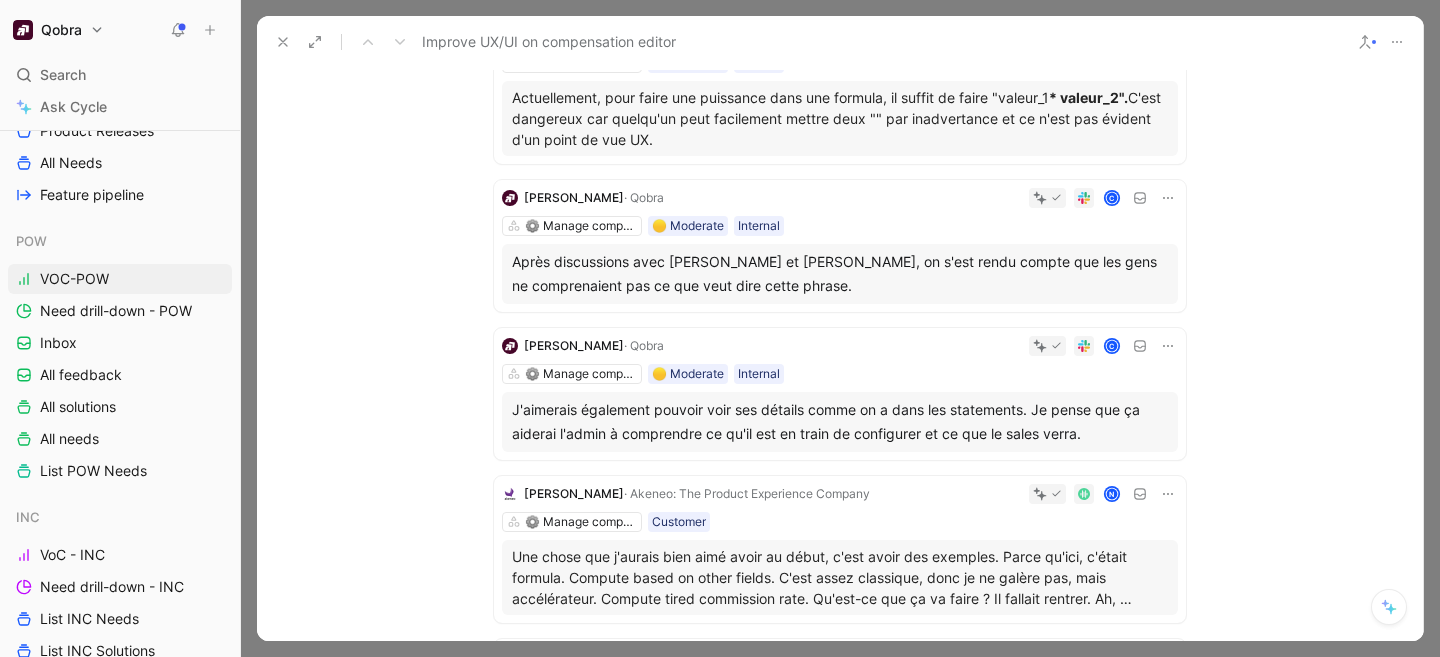click on "Après discussions avec [PERSON_NAME] et [PERSON_NAME], on s'est rendu compte que les gens ne comprenaient pas ce que veut dire cette phrase." at bounding box center [840, 274] 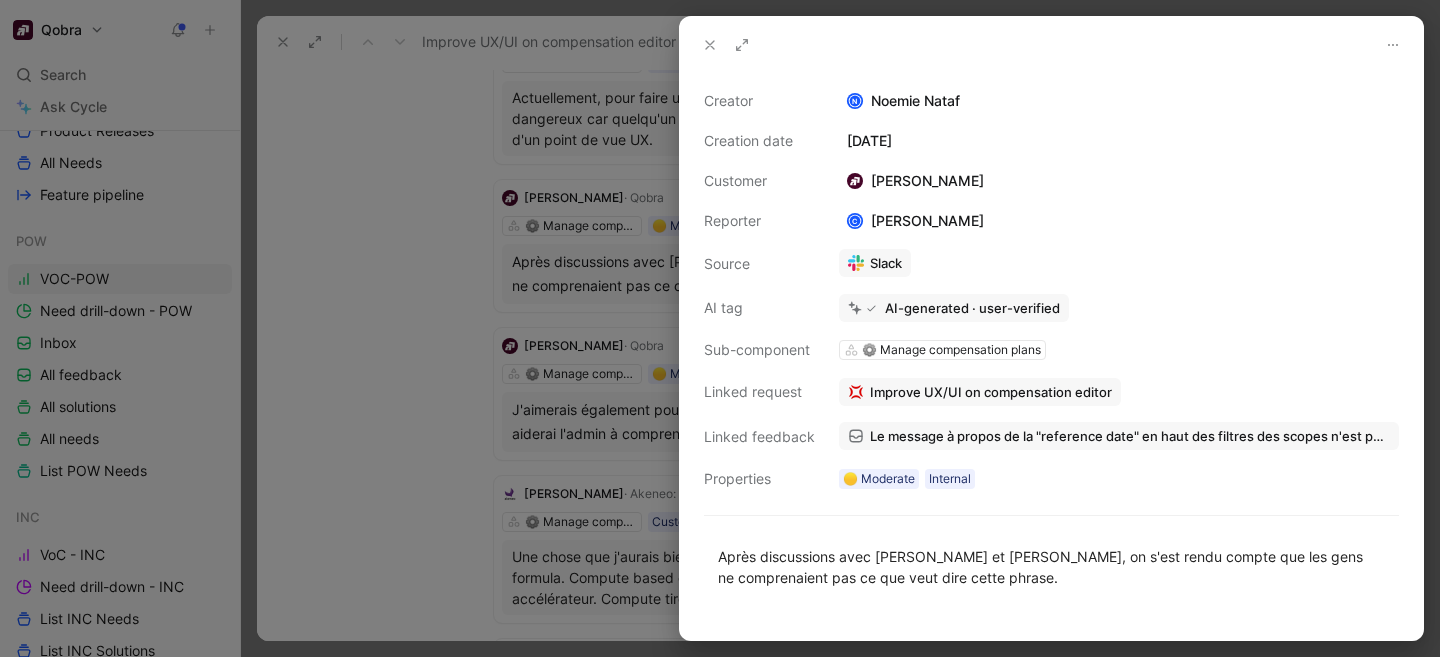 scroll, scrollTop: 3, scrollLeft: 0, axis: vertical 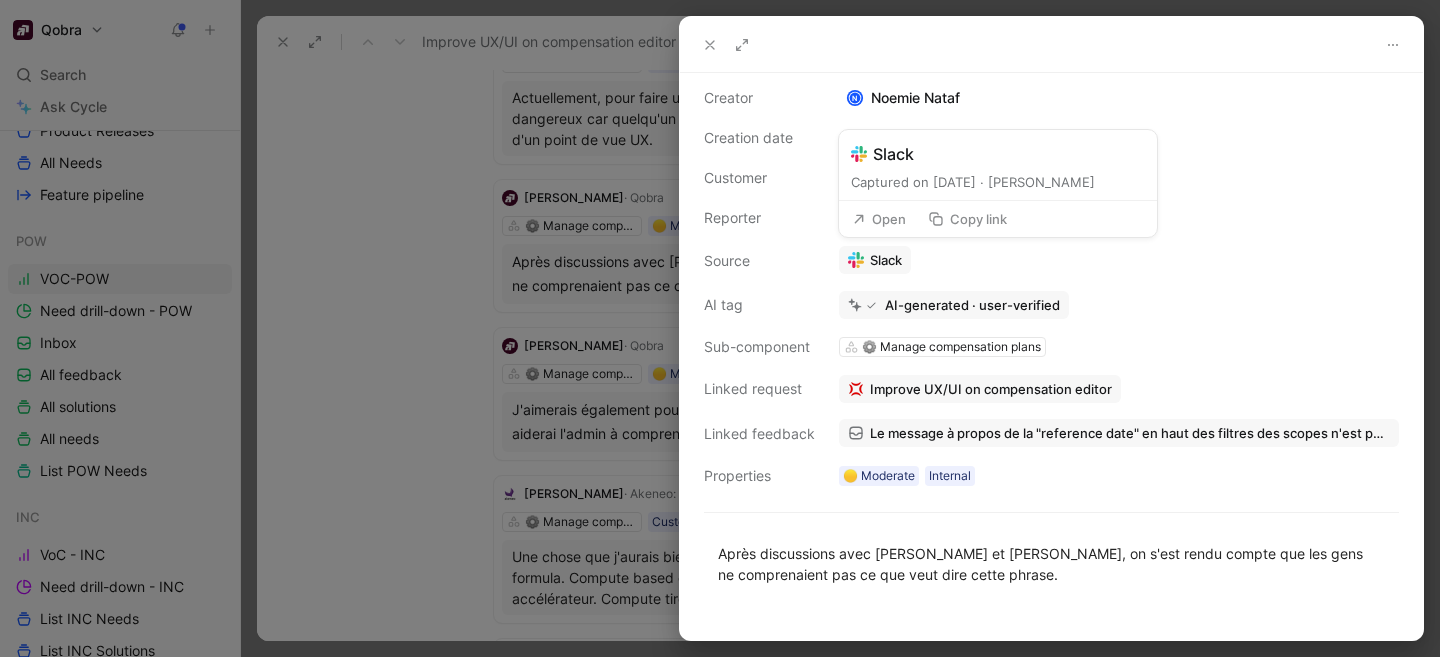 click on "Open" at bounding box center (879, 219) 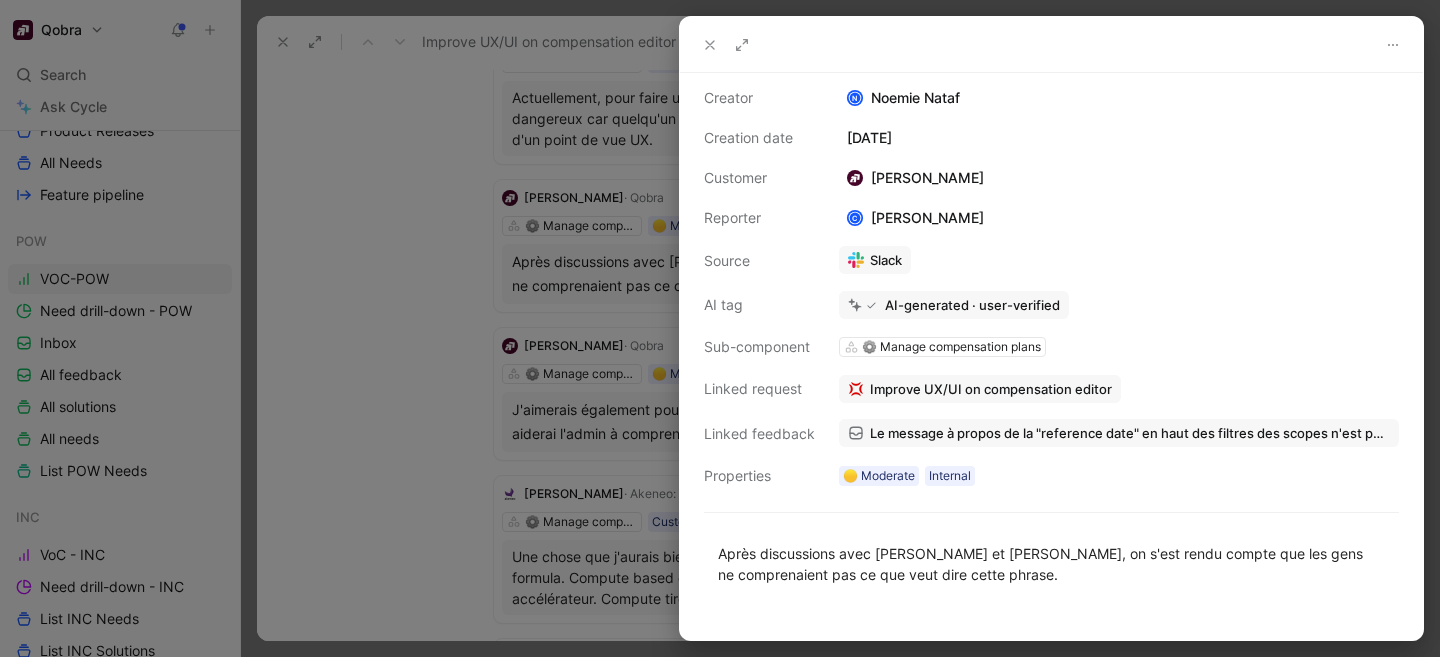 click at bounding box center (720, 328) 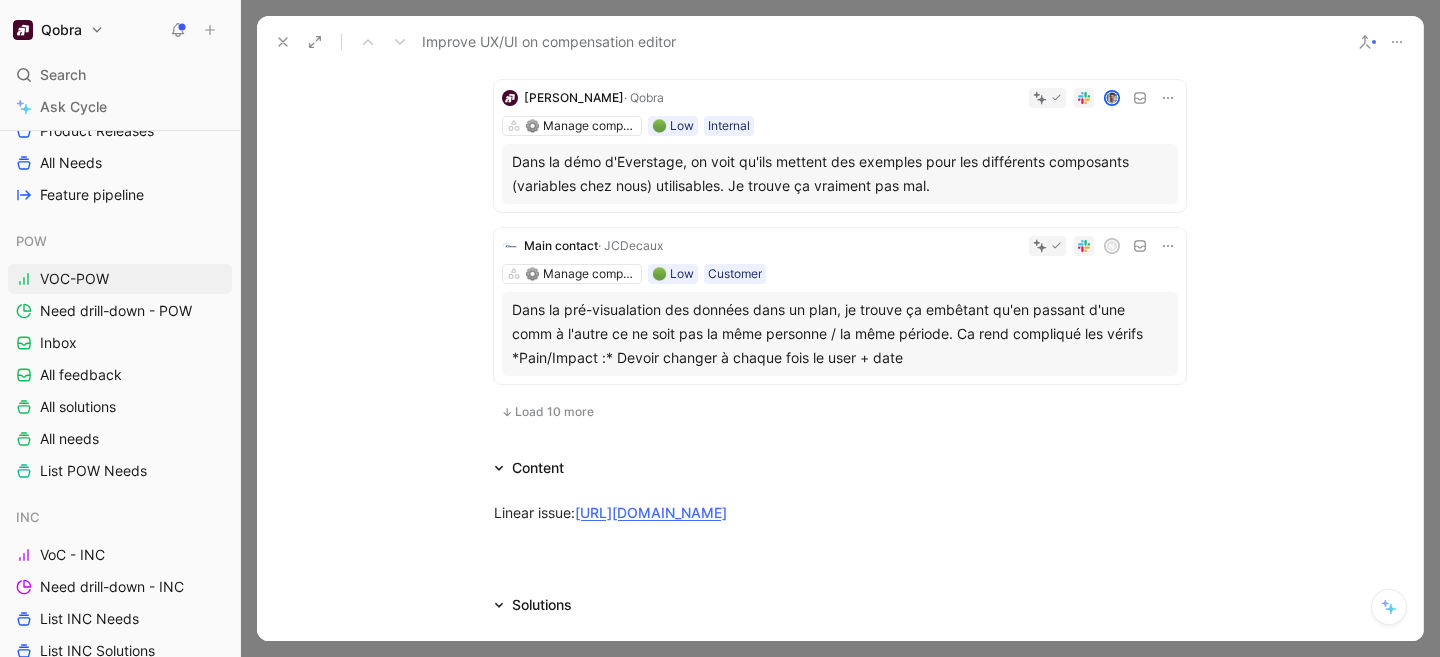 scroll, scrollTop: 1370, scrollLeft: 0, axis: vertical 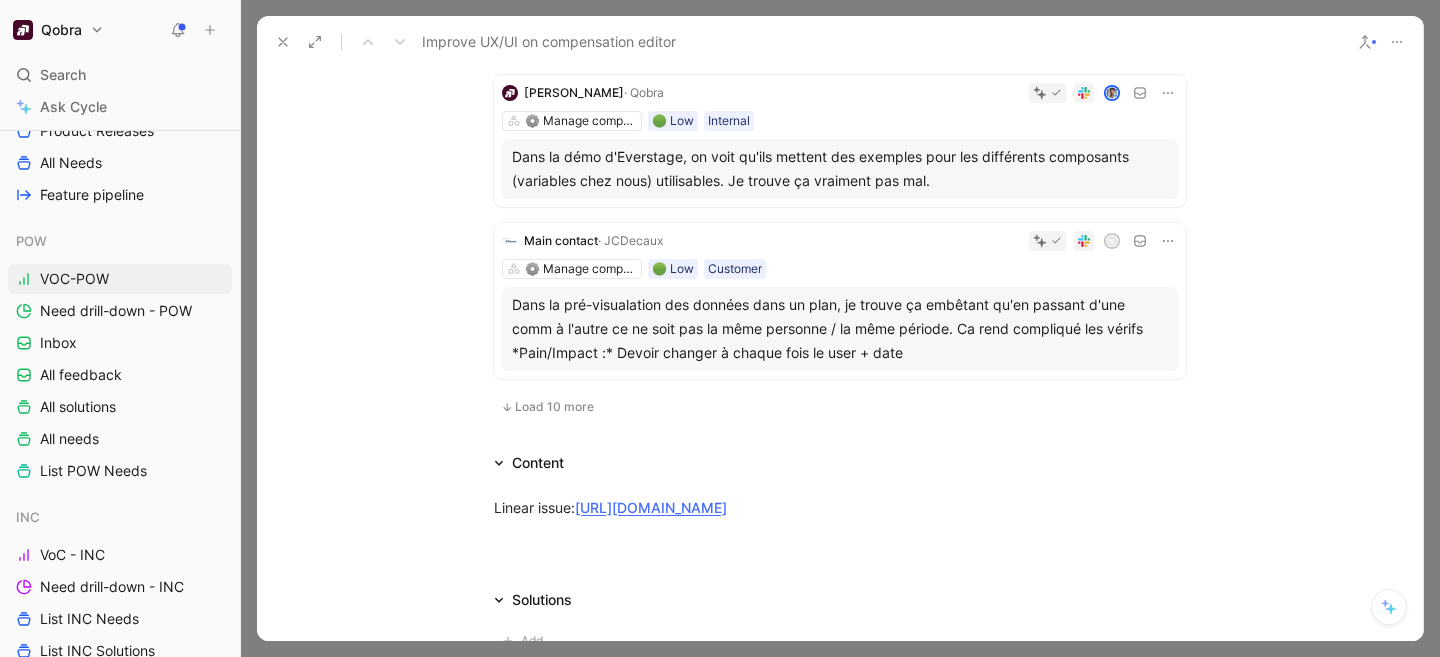 click on "Load 10 more" at bounding box center (554, 407) 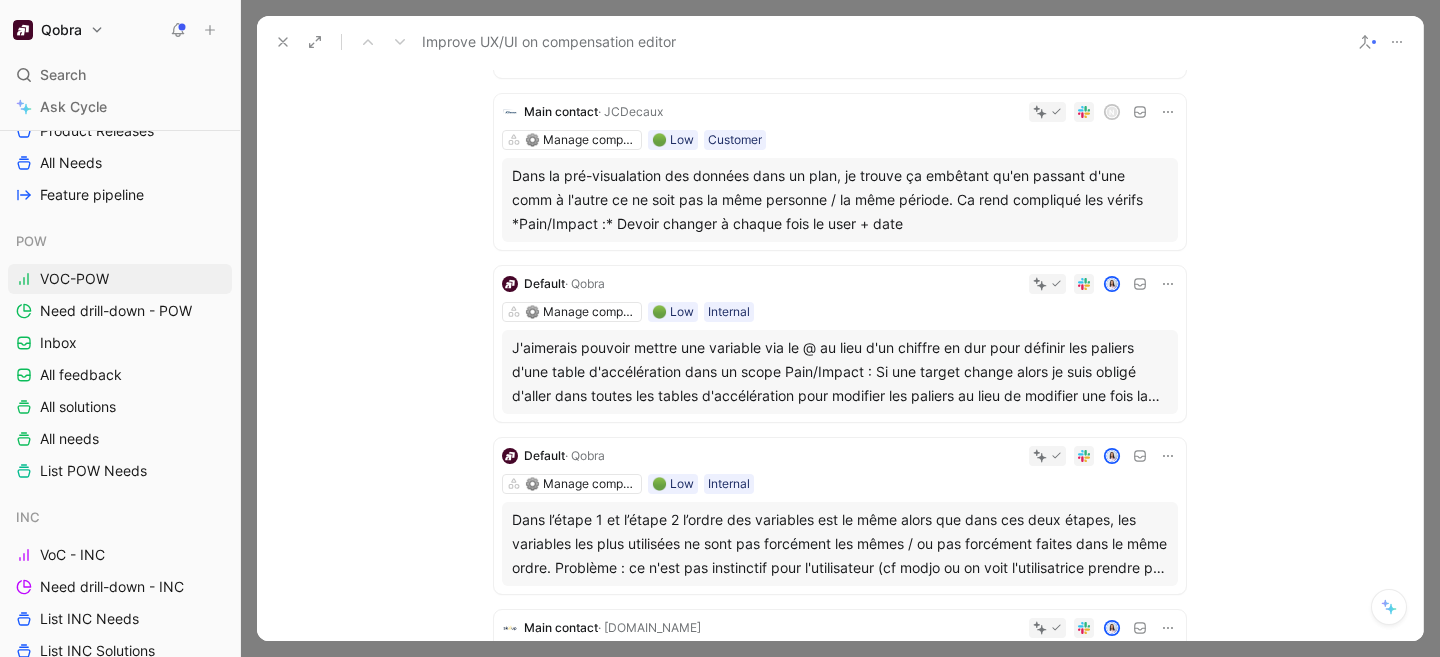 scroll, scrollTop: 1479, scrollLeft: 0, axis: vertical 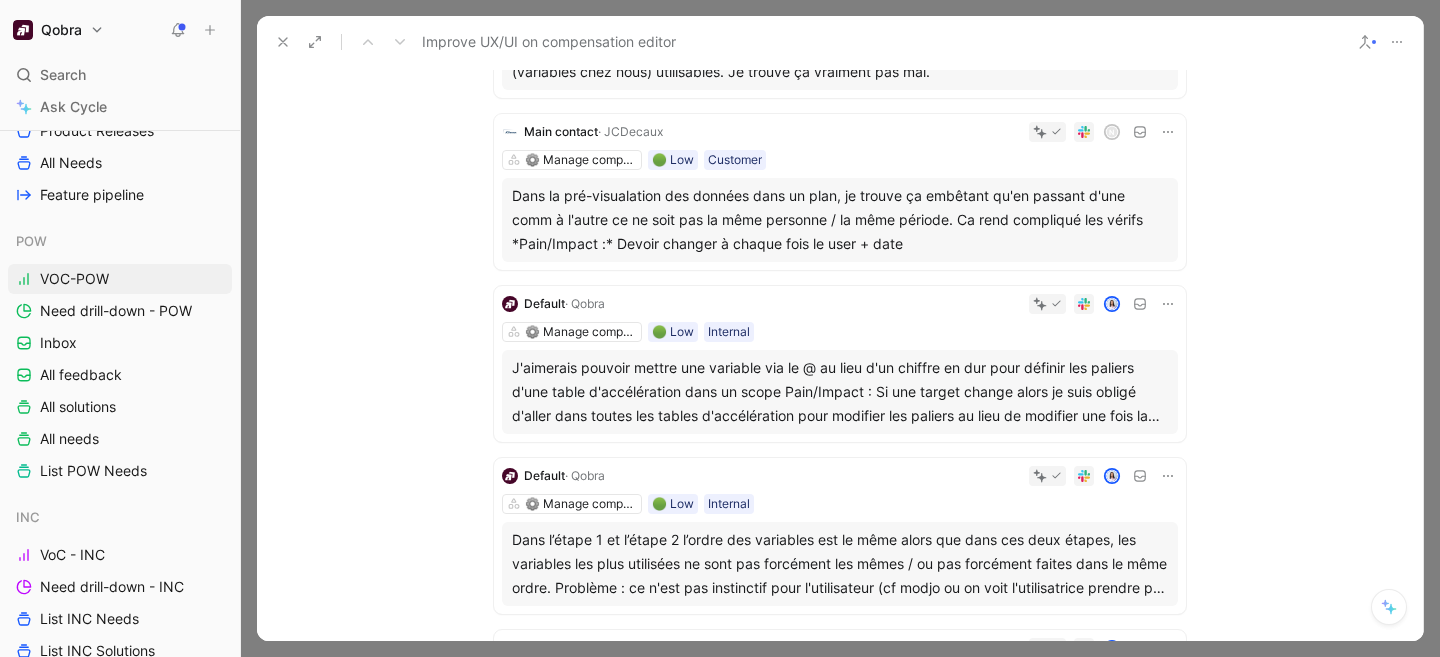 click on "Dans la pré-visualation des données dans un plan, je trouve ça embêtant qu'en passant d'une comm à l'autre ce ne soit pas la même personne / la même période. Ca rend compliqué les vérifs
*Pain/Impact :* Devoir changer à chaque fois le user + date" at bounding box center [840, 220] 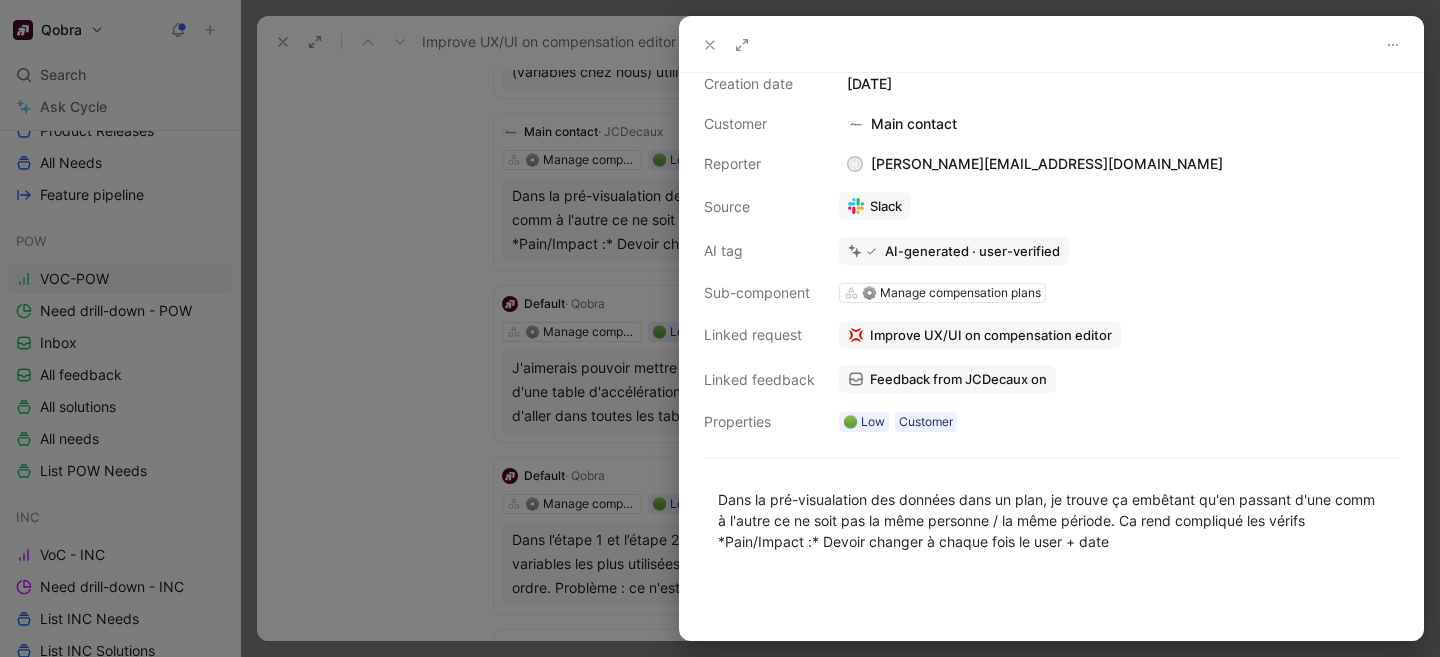 scroll, scrollTop: 60, scrollLeft: 0, axis: vertical 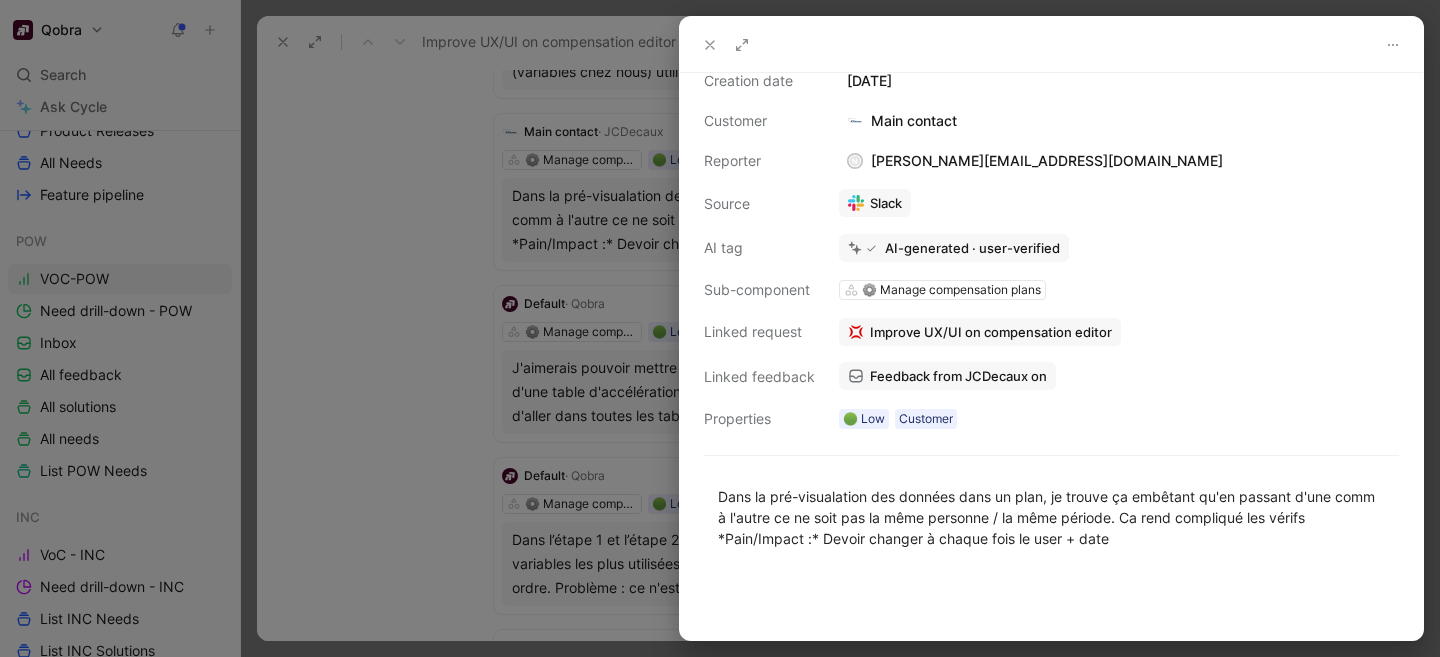 click at bounding box center [720, 328] 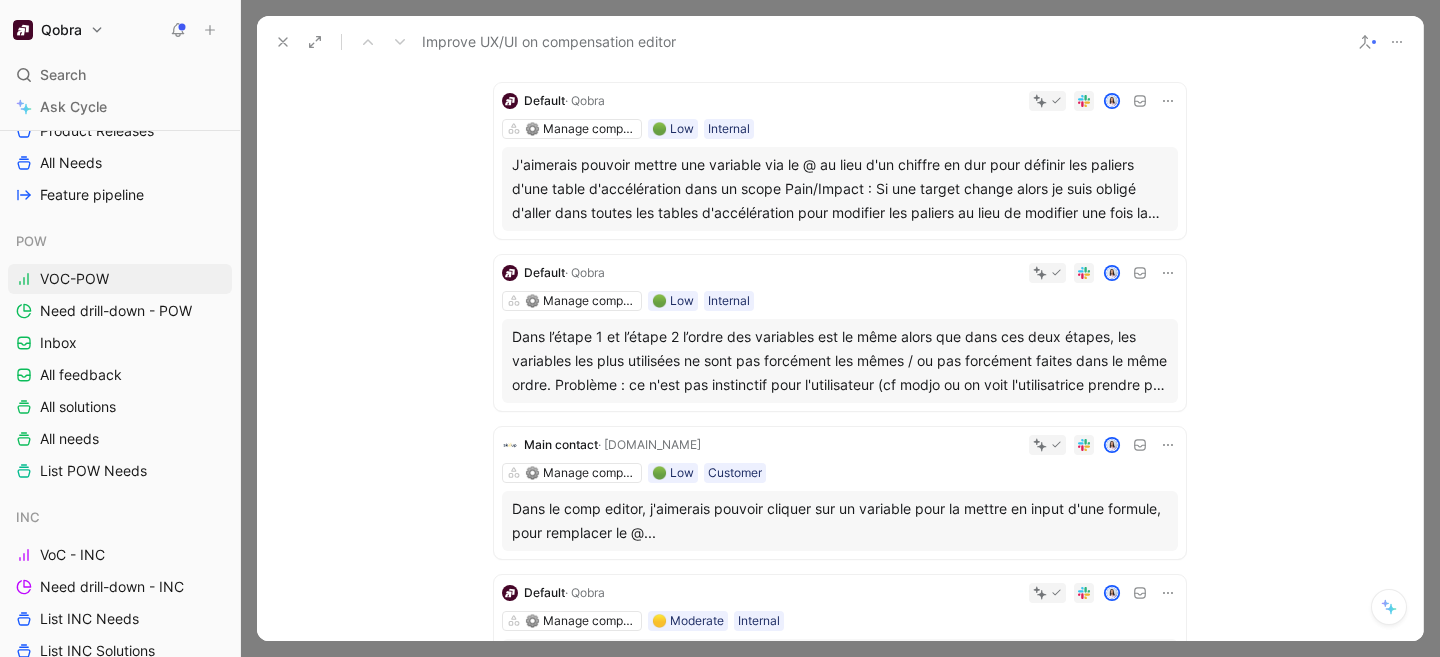 scroll, scrollTop: 1683, scrollLeft: 0, axis: vertical 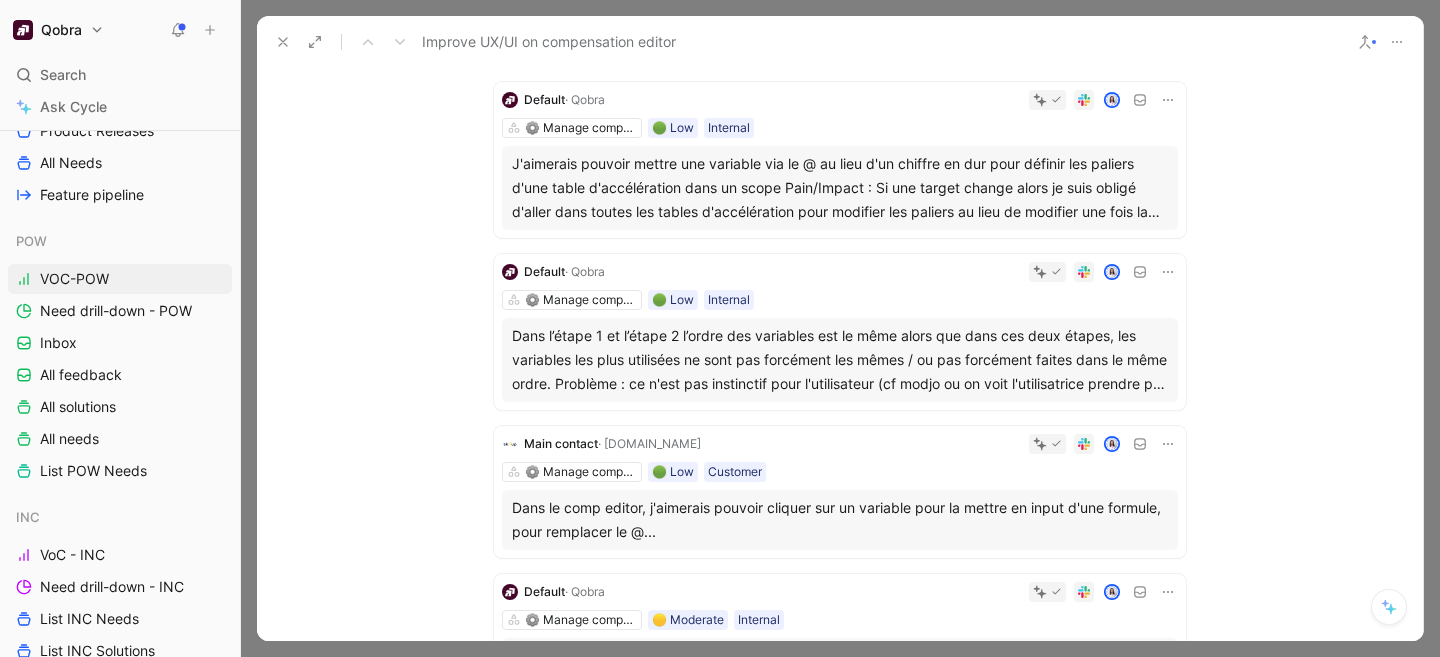 click on "⚙️ Manage compensation plans 🟢 Low Internal" at bounding box center (840, 128) 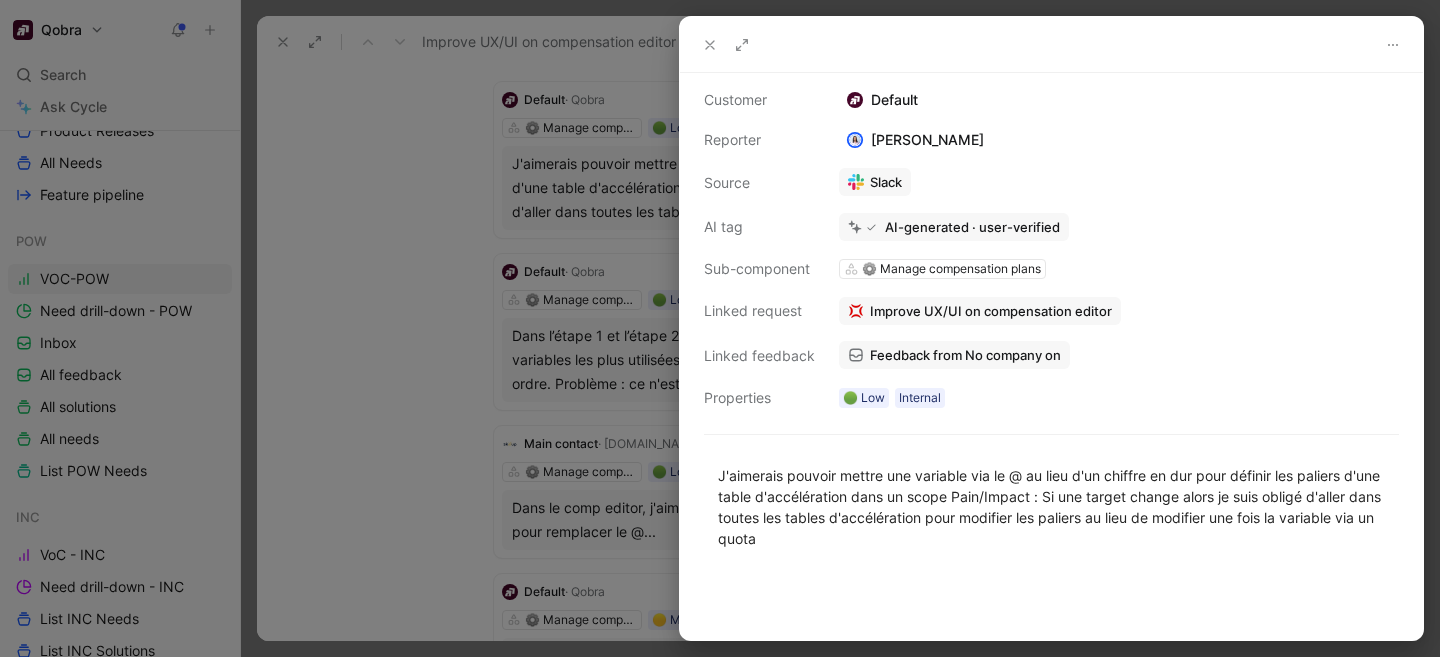 scroll, scrollTop: 85, scrollLeft: 0, axis: vertical 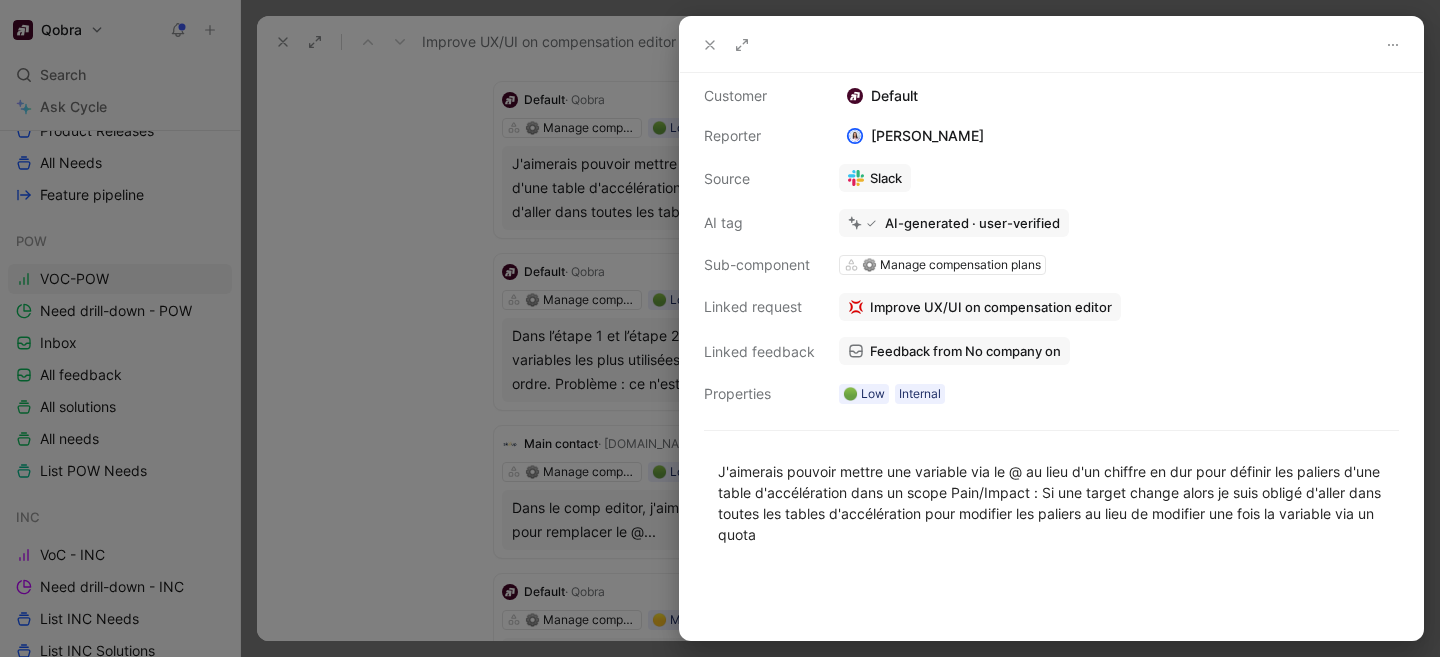 click at bounding box center (720, 328) 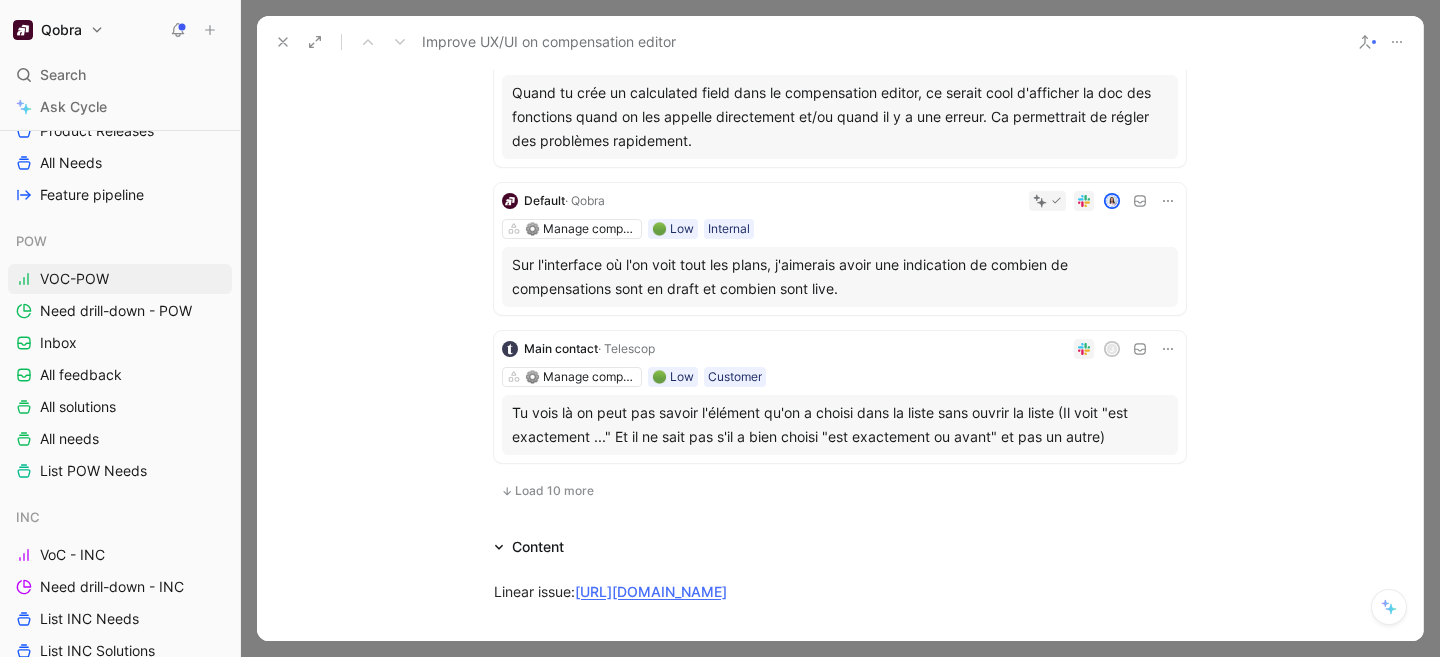 scroll, scrollTop: 2843, scrollLeft: 0, axis: vertical 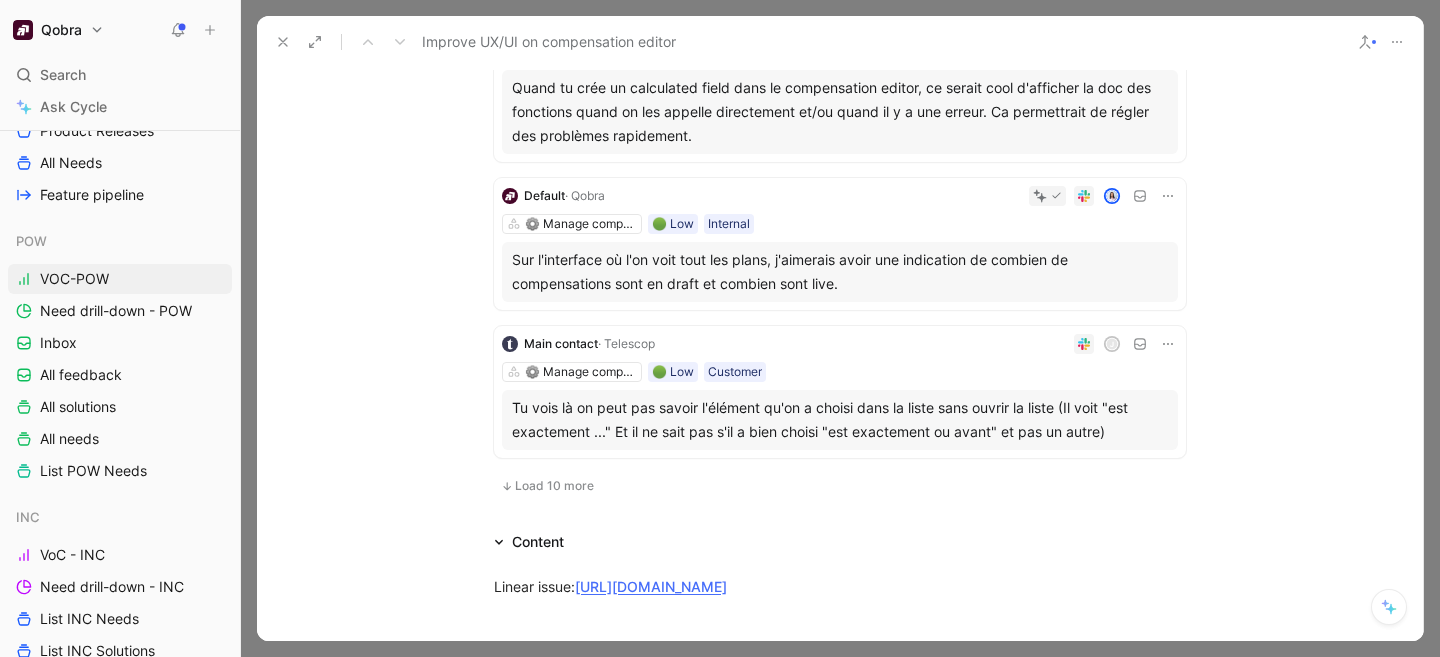 click on "[PERSON_NAME]  · Docaposte j ⚙️ Manage compensation plans 🟢 Low Customer Dans le composant éditorial, permettre la recherche par plans dans la barre de recherche de compensation, actuellement limitée à la recherche par compensation uniquement. [PERSON_NAME]  · Qobra ⚙️ Manage compensation plans Dans un formula field, lorsque l'on clique sur "add condition", cela n'ajoute pas une condition mais un nouveau bloc avec une condition, et la formule déjà écrite dans le champ passe dans le else. [PERSON_NAME]  · Qobra ⚙️ Manage compensation plans 🟢 Low Internal Quand tu crées un champ de type formula avec des conditions, et que tu entres du texte sans avoir sélectionné le type string, le contenu est effacé dès que tu changes le type en string. [PERSON_NAME] C ⚙️ Manage compensation plans 🟡 Moderate Internal Actuellement, pour faire une puissance dans une formula, il suffit de faire "valeur_1  * valeur_2". [PERSON_NAME] C Internal C N" at bounding box center (840, -1045) 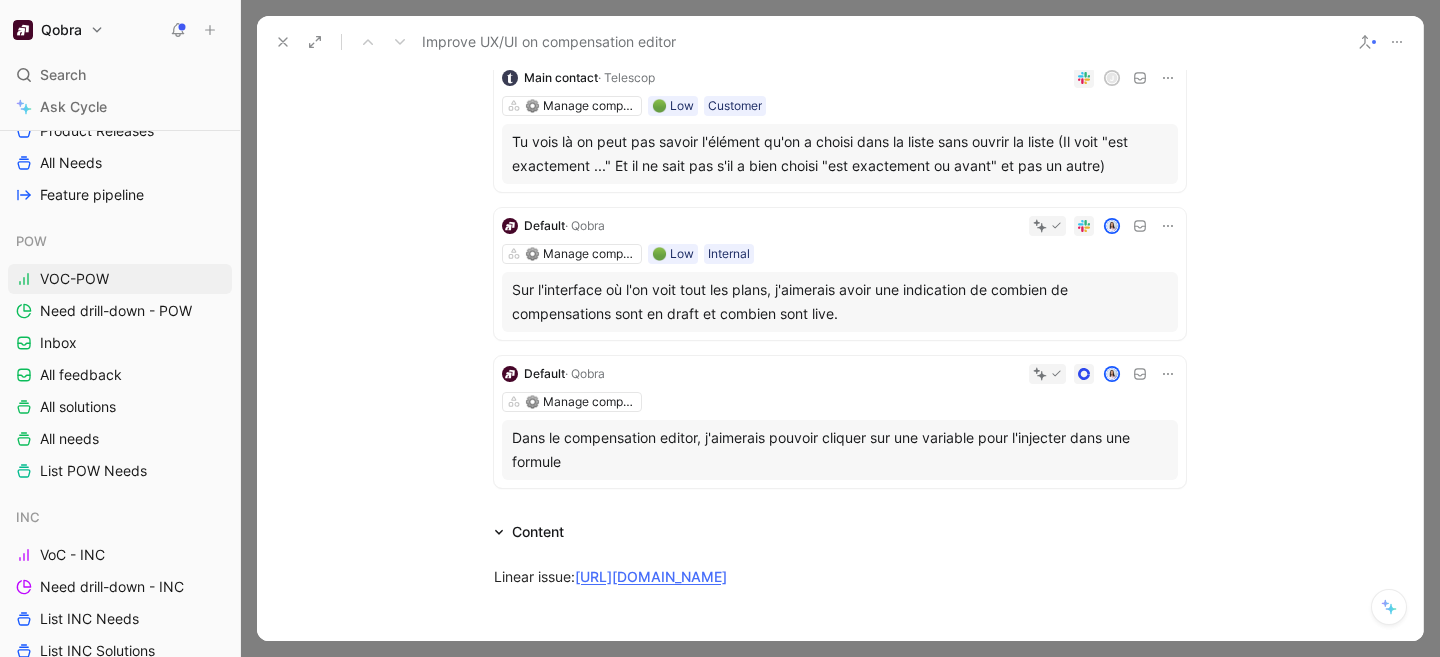 scroll, scrollTop: 3111, scrollLeft: 0, axis: vertical 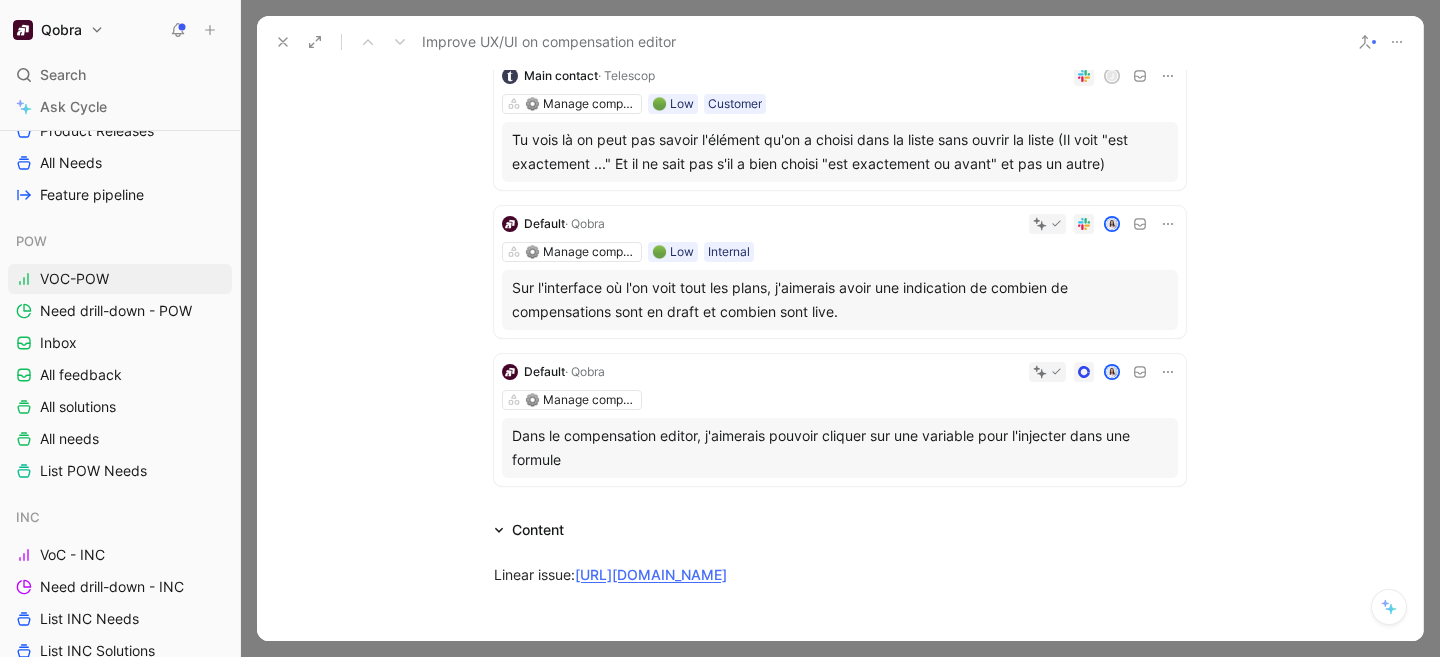 click on "Content" at bounding box center [538, 530] 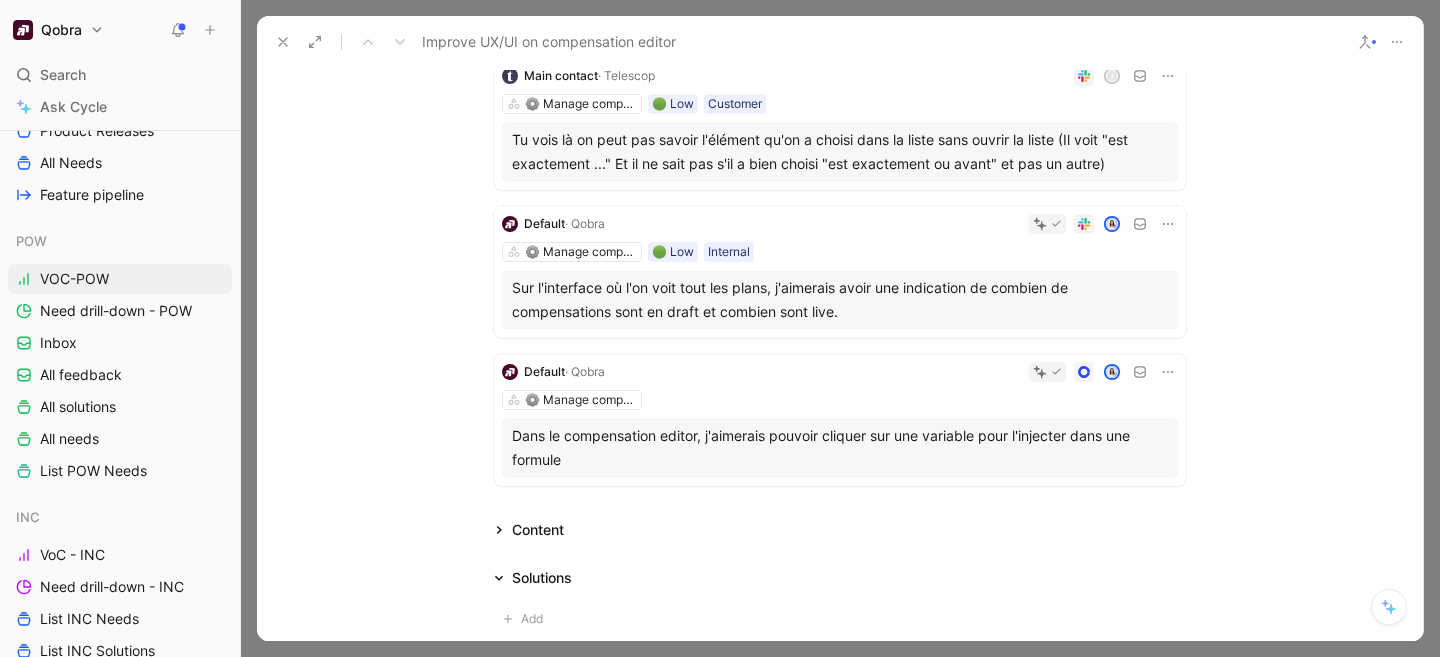click on "Content" at bounding box center (538, 530) 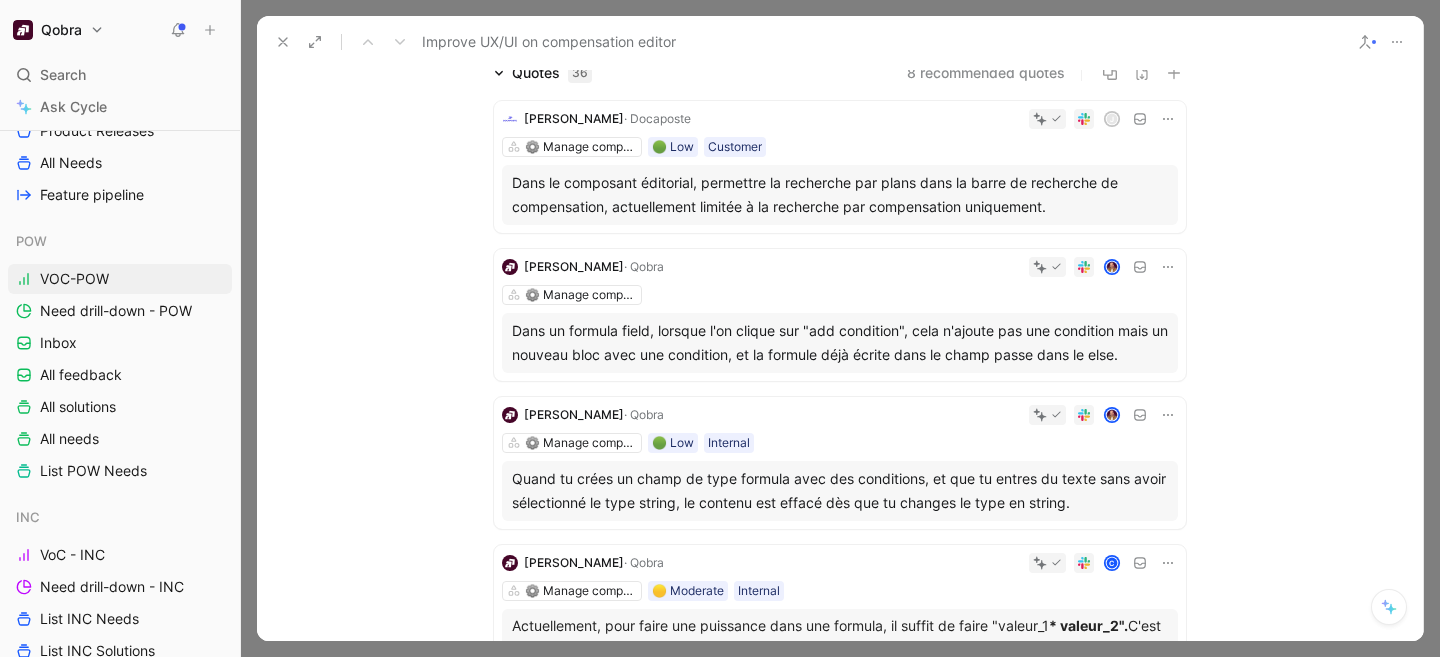 scroll, scrollTop: 0, scrollLeft: 0, axis: both 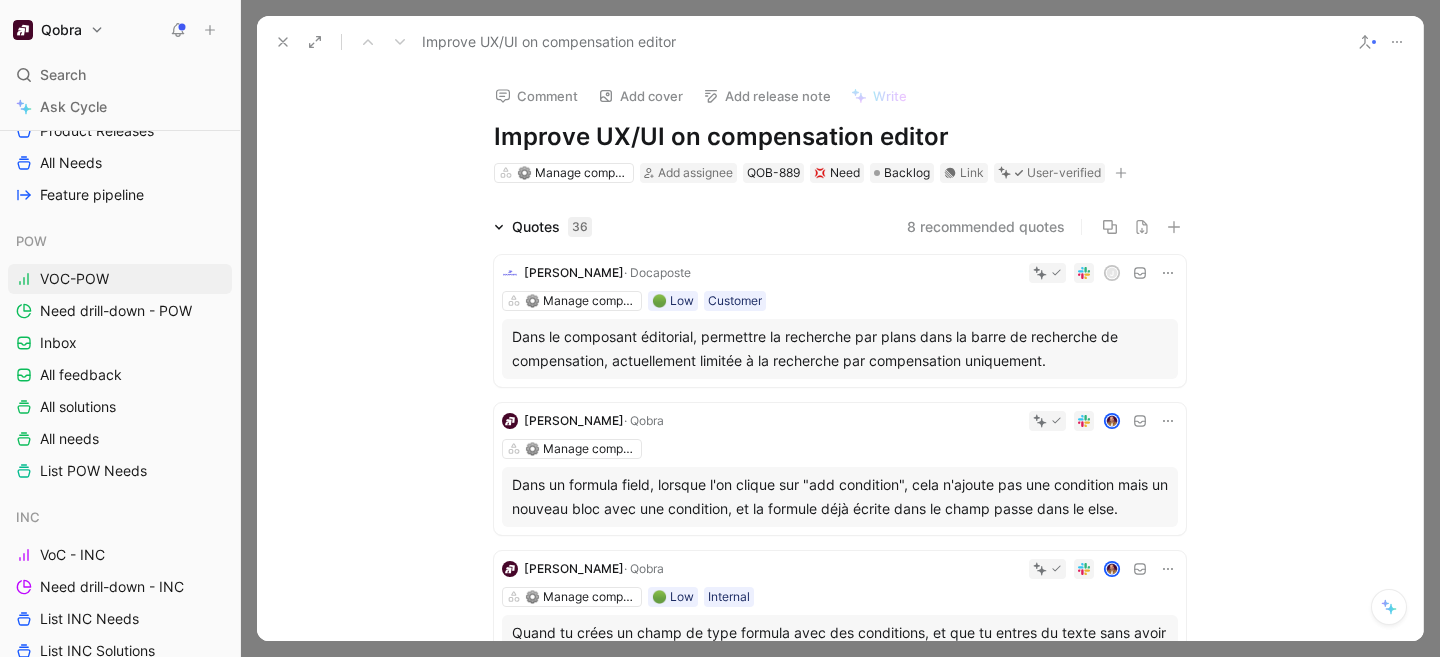 click 